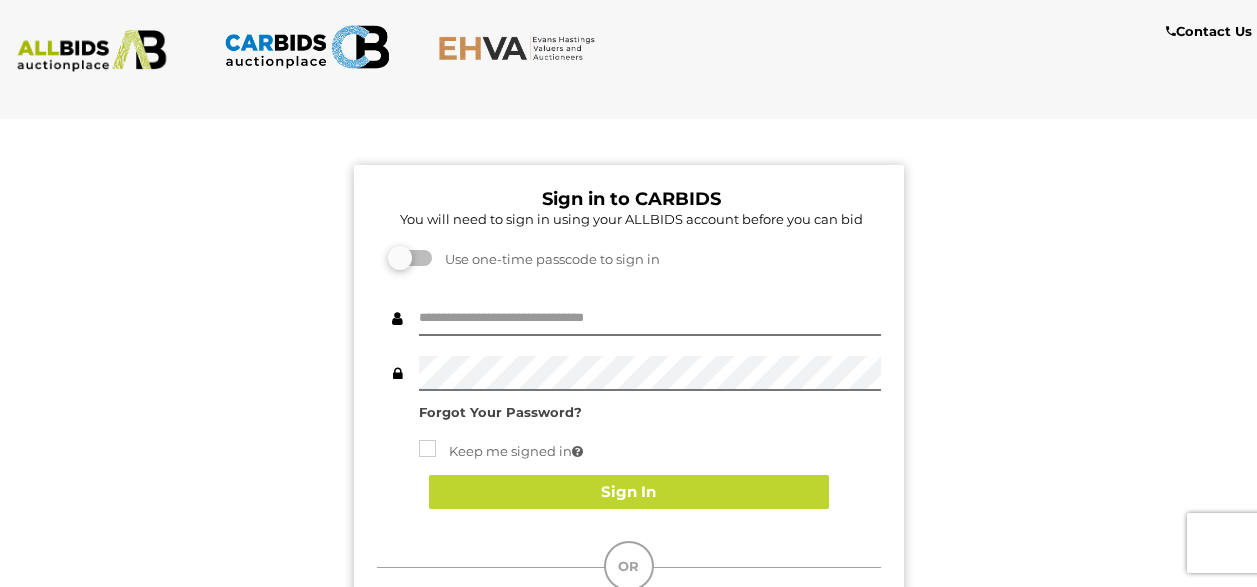 scroll, scrollTop: 0, scrollLeft: 0, axis: both 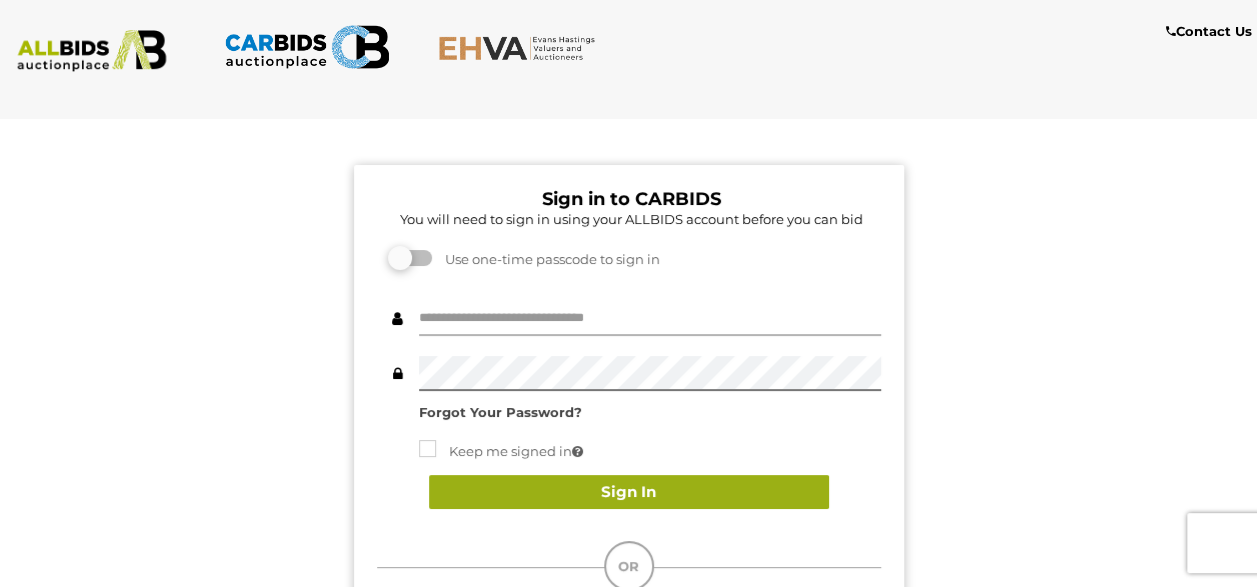 type on "**********" 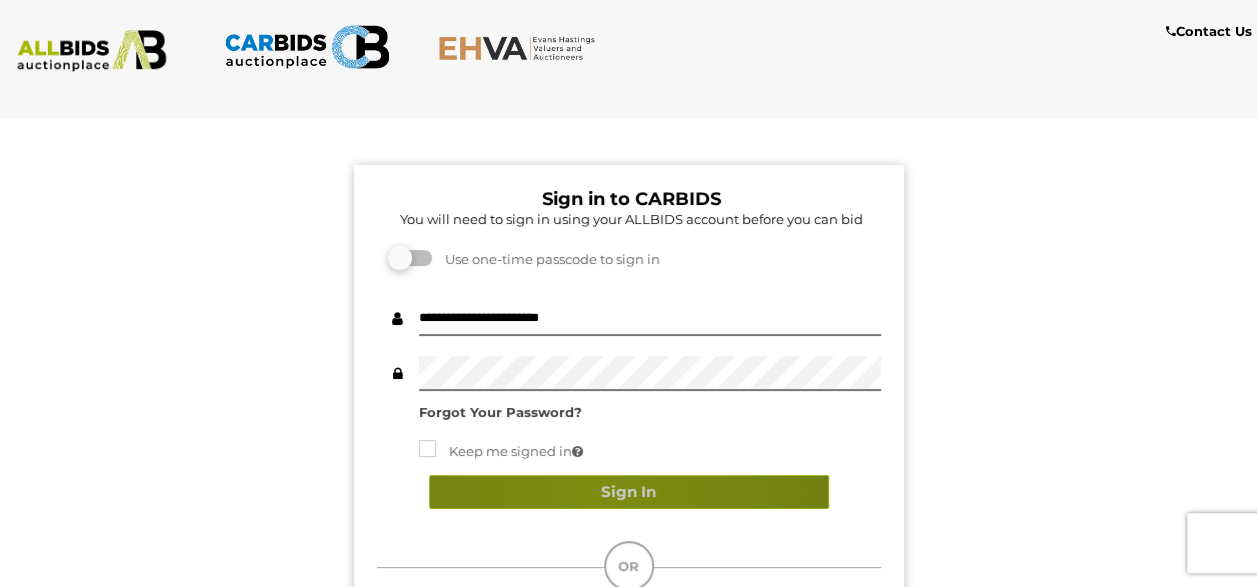 click on "Sign In" at bounding box center [629, 492] 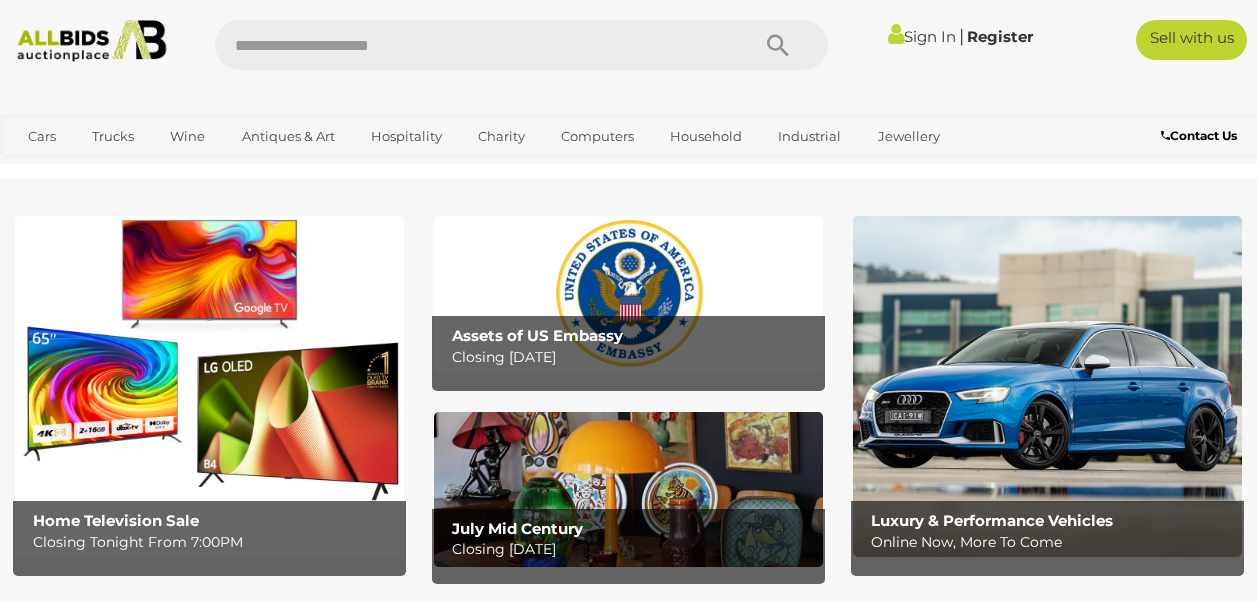 scroll, scrollTop: 0, scrollLeft: 0, axis: both 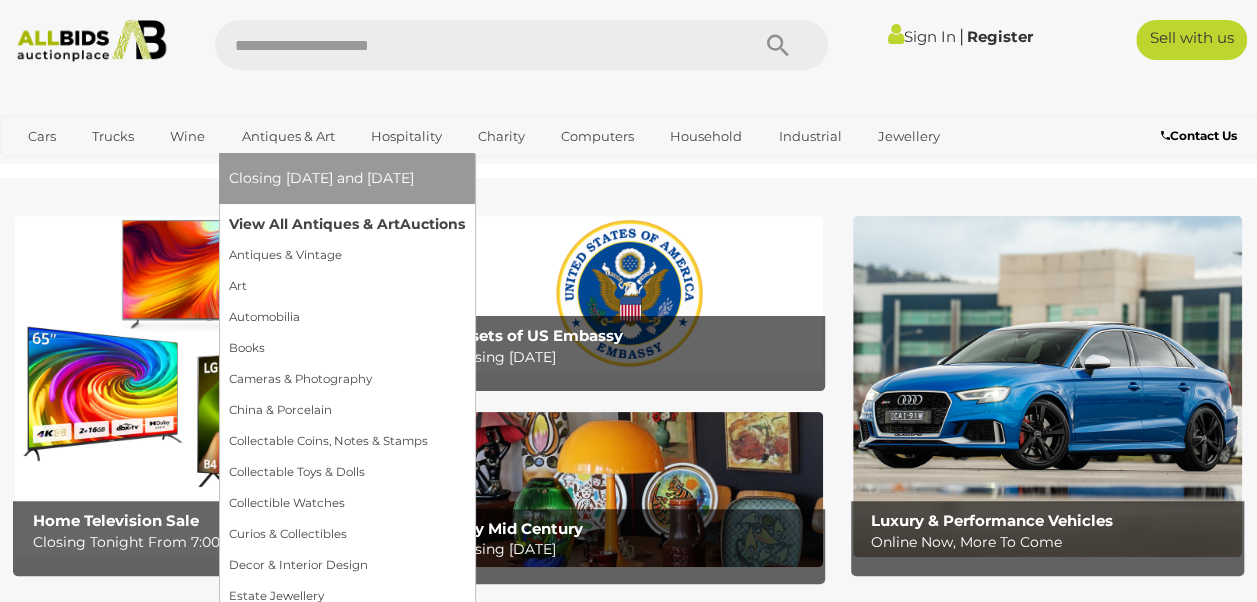 click on "View All Antiques & Art  Auctions" at bounding box center [347, 224] 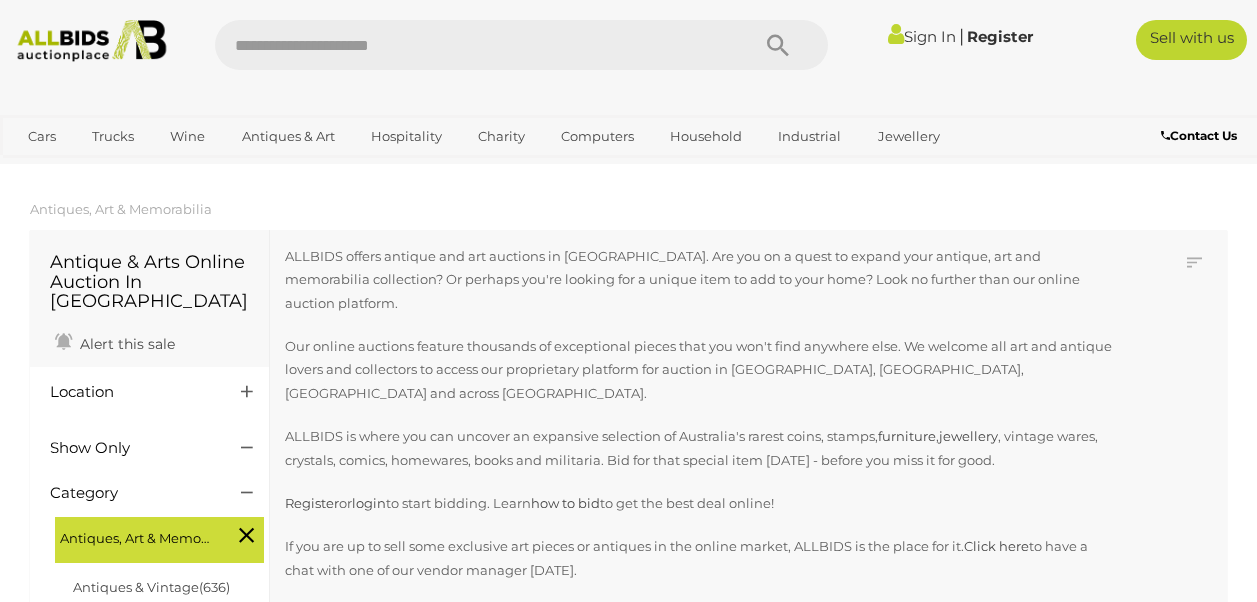 scroll, scrollTop: 0, scrollLeft: 0, axis: both 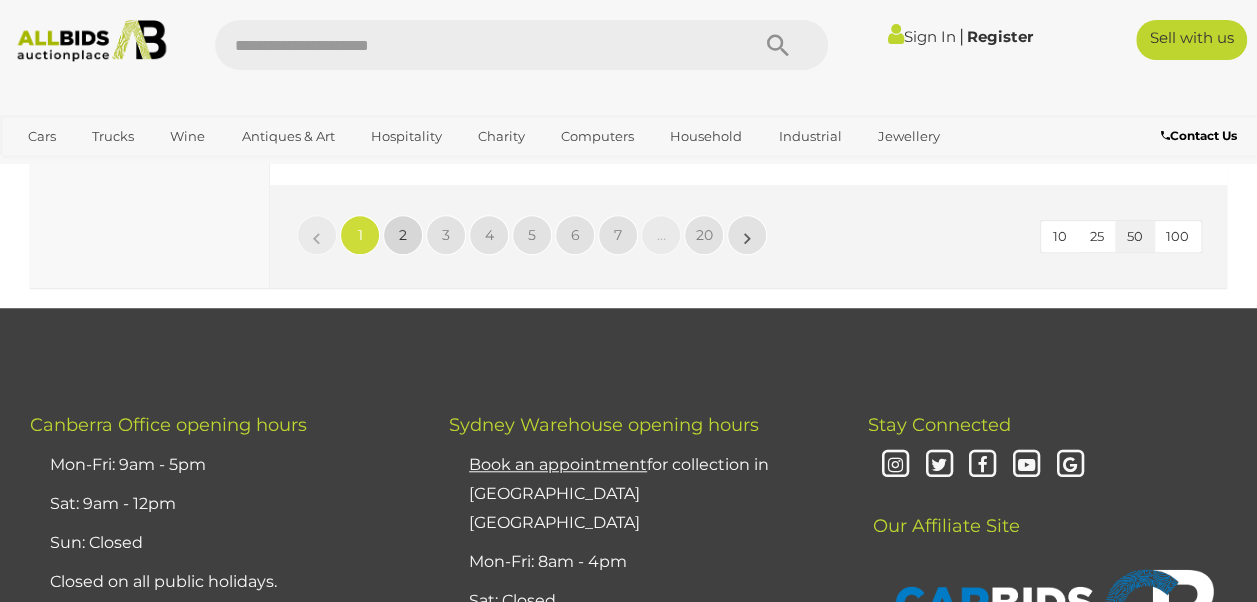 click on "2" at bounding box center [403, 235] 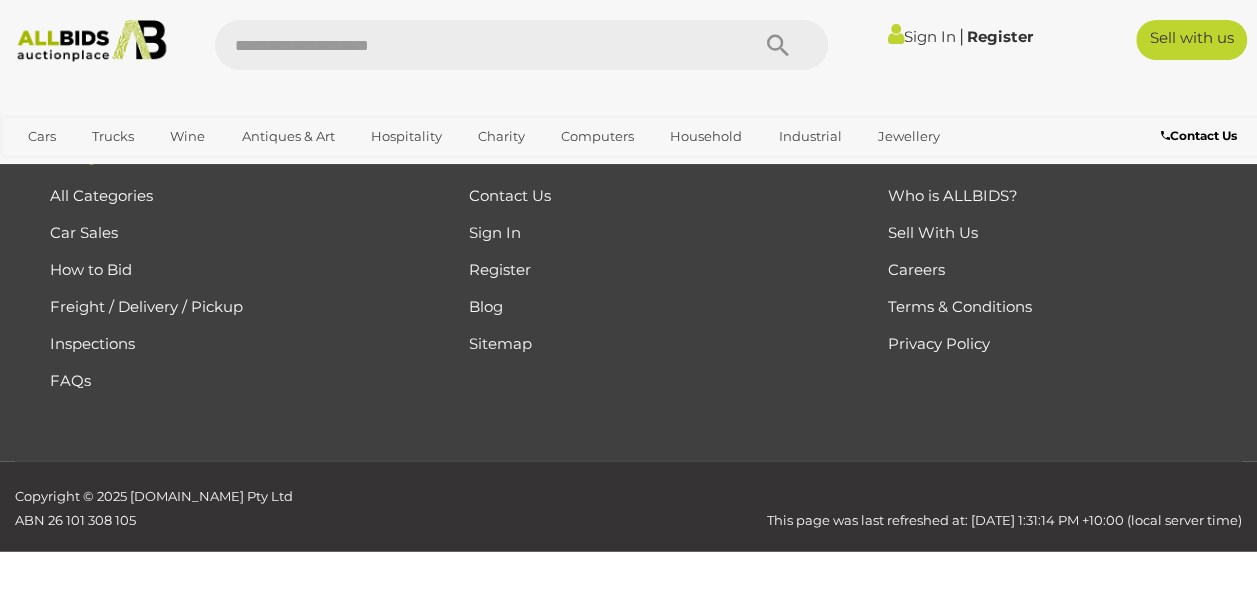 scroll, scrollTop: 446, scrollLeft: 0, axis: vertical 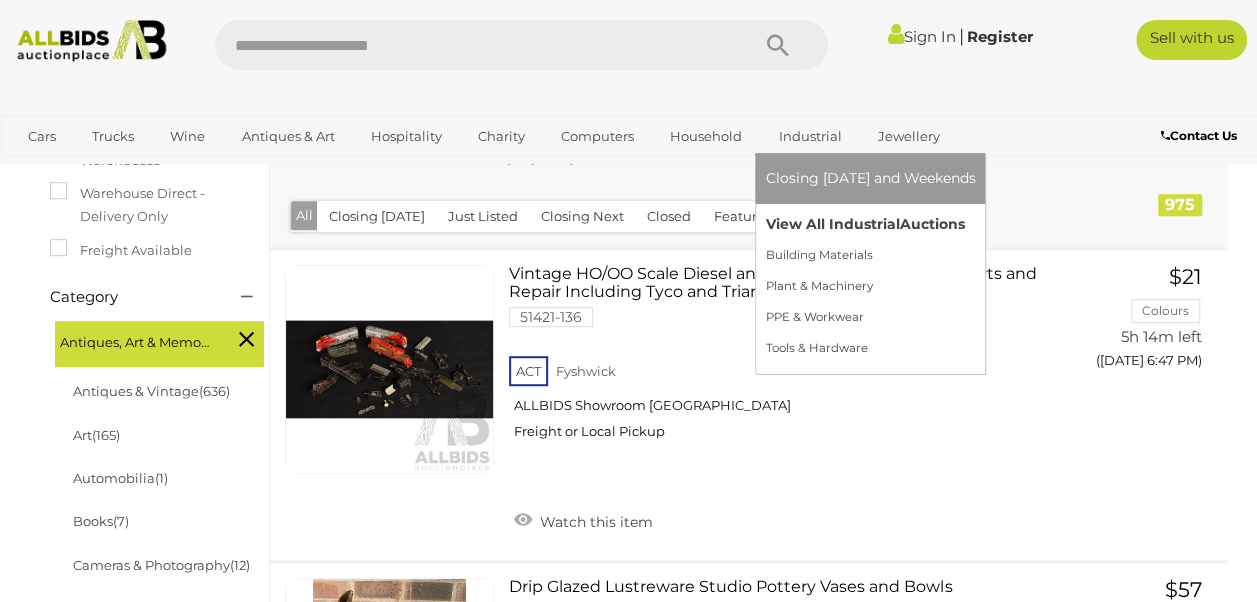 click on "View All Industrial  Auctions" at bounding box center [870, 224] 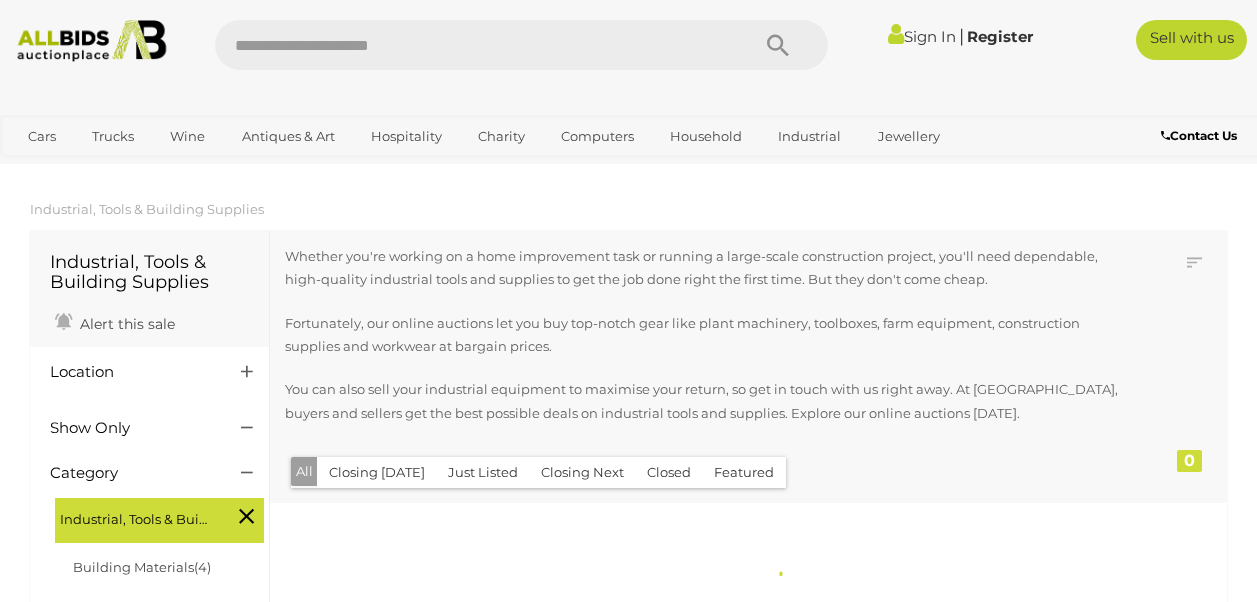 scroll, scrollTop: 0, scrollLeft: 0, axis: both 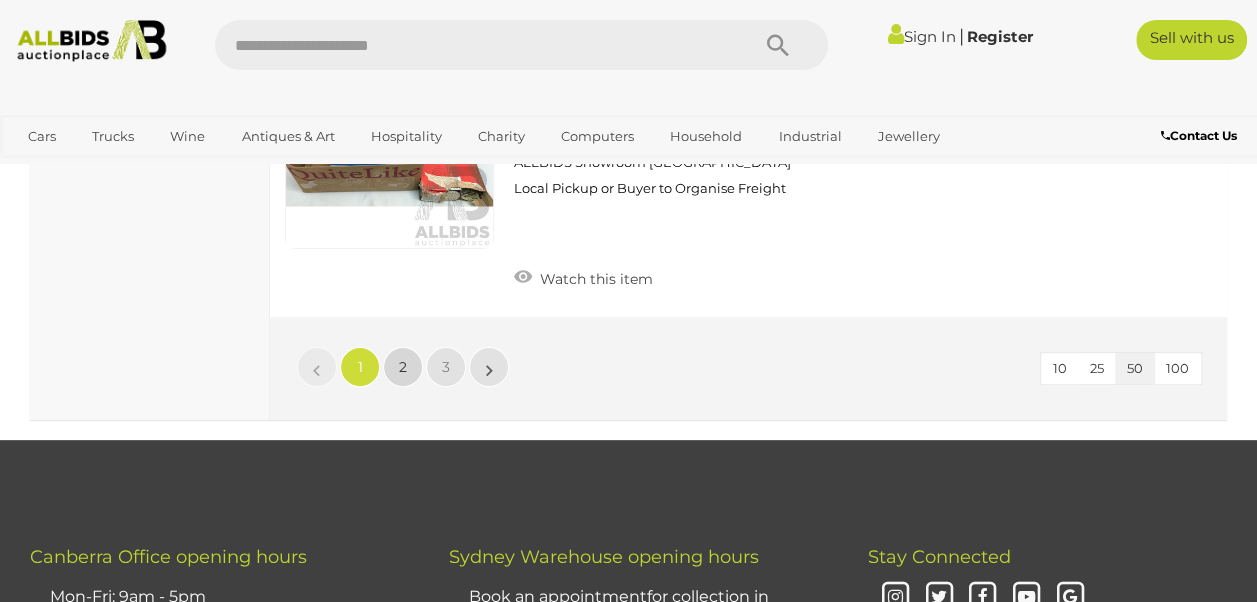 click on "2" at bounding box center [403, 367] 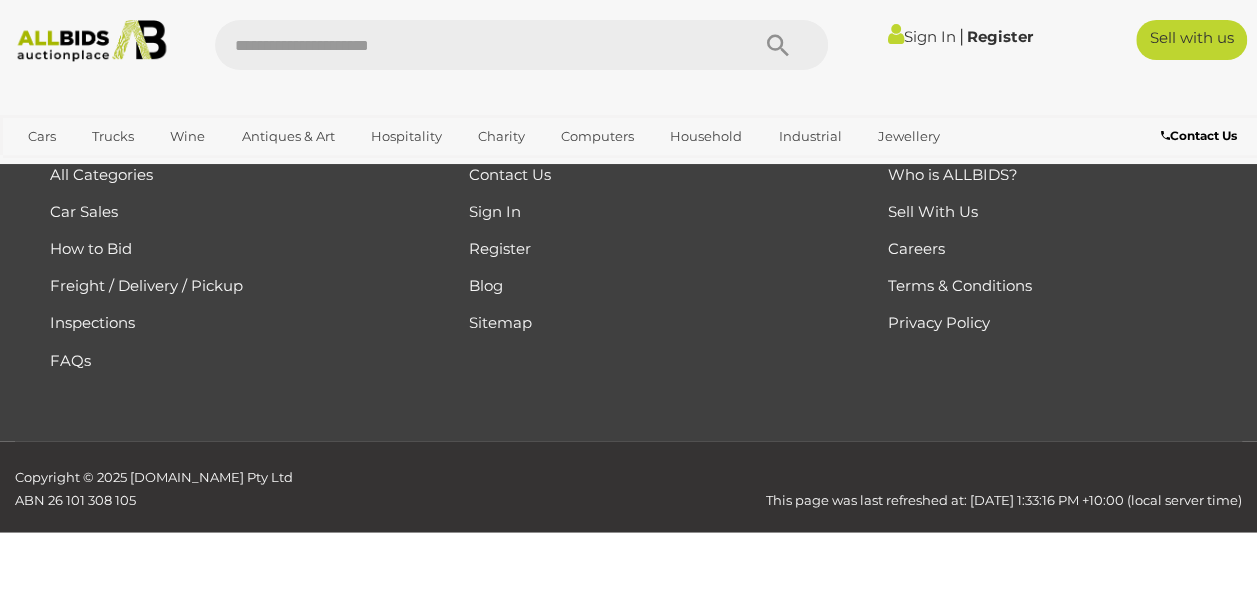 scroll, scrollTop: 336, scrollLeft: 0, axis: vertical 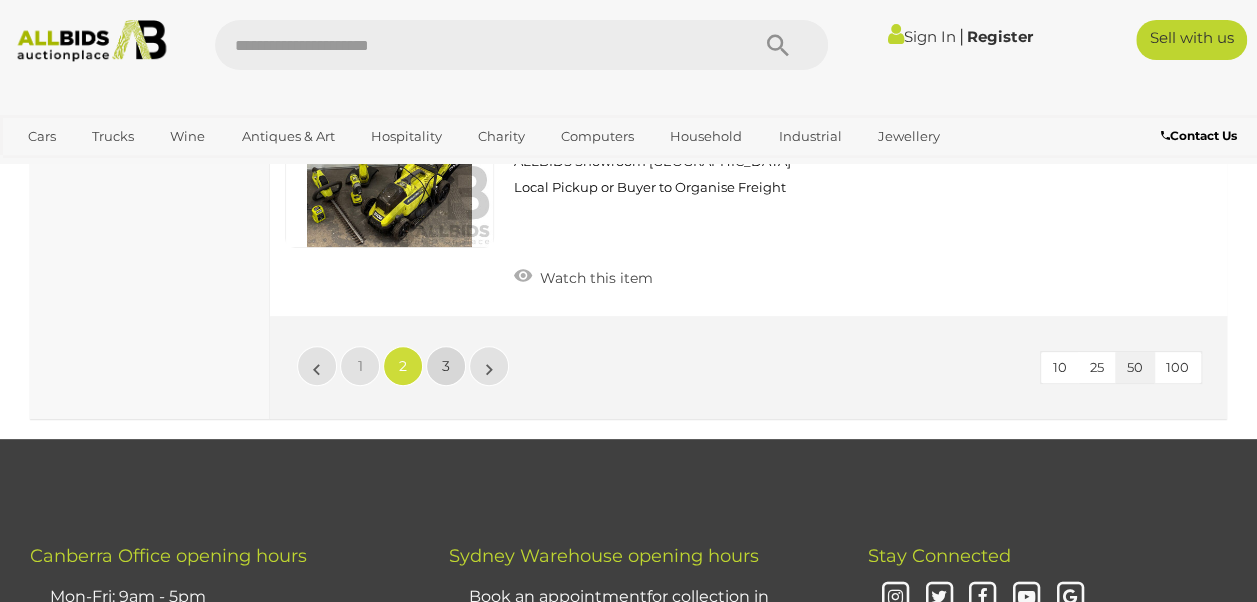 click on "3" at bounding box center (446, 366) 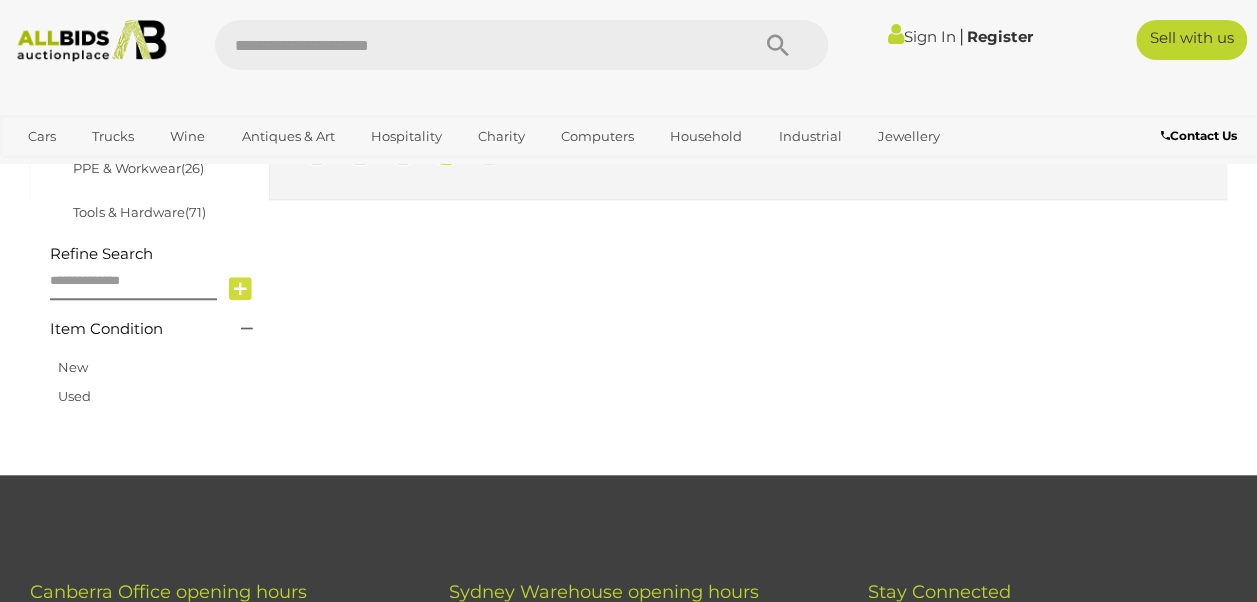 scroll, scrollTop: 336, scrollLeft: 0, axis: vertical 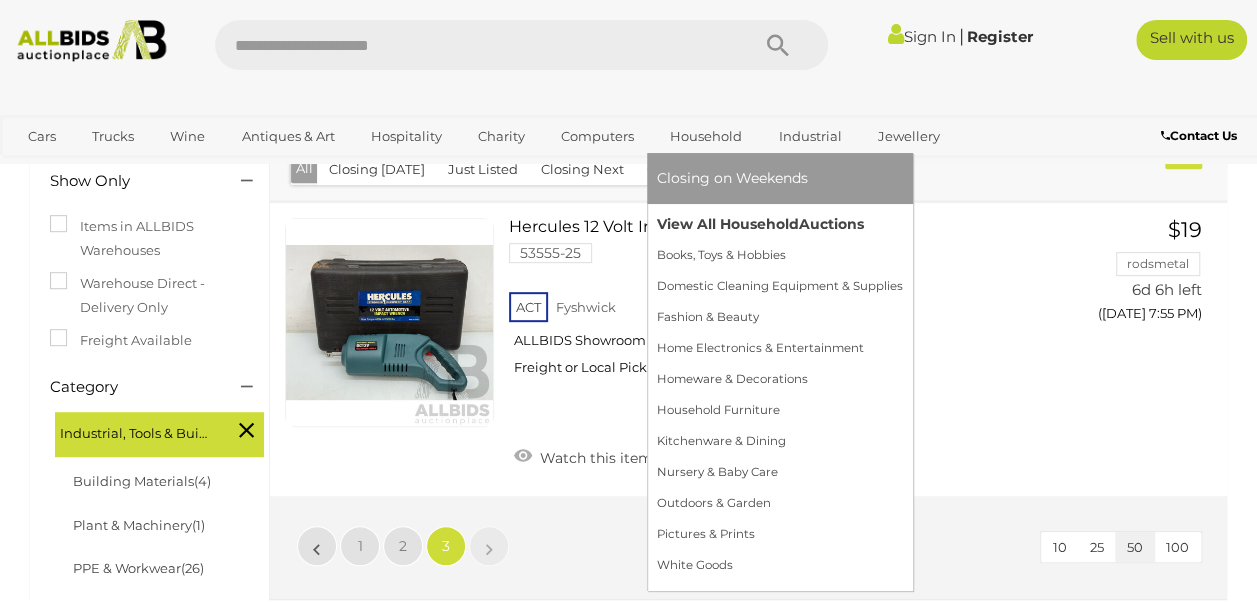 click on "View All Household  Auctions" at bounding box center (780, 224) 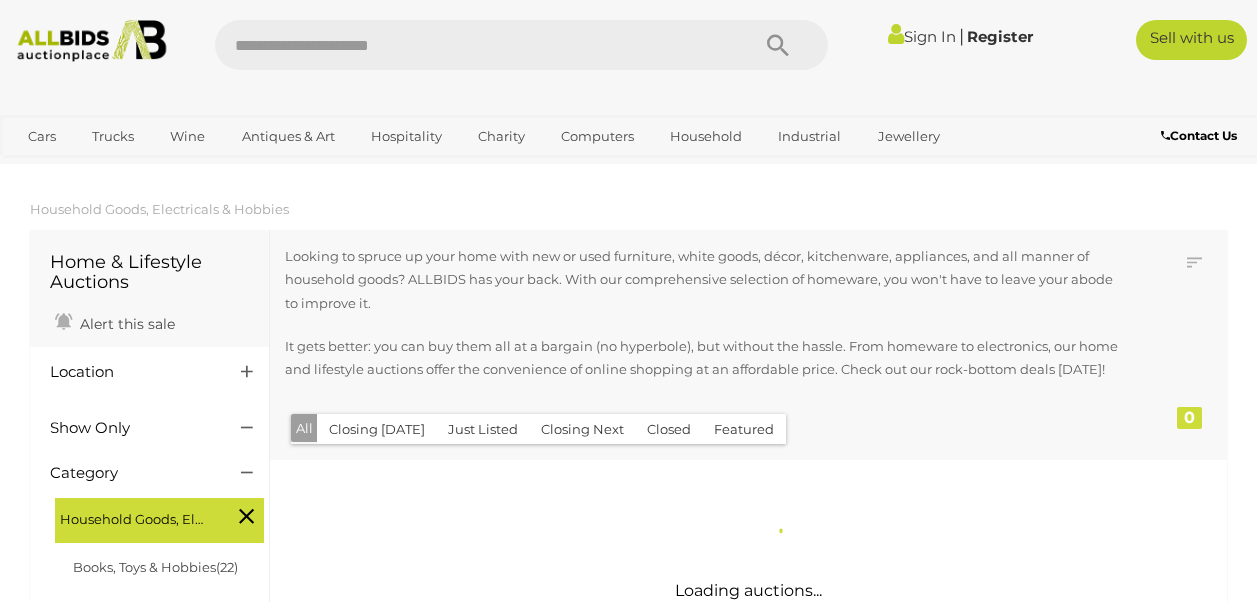 scroll, scrollTop: 0, scrollLeft: 0, axis: both 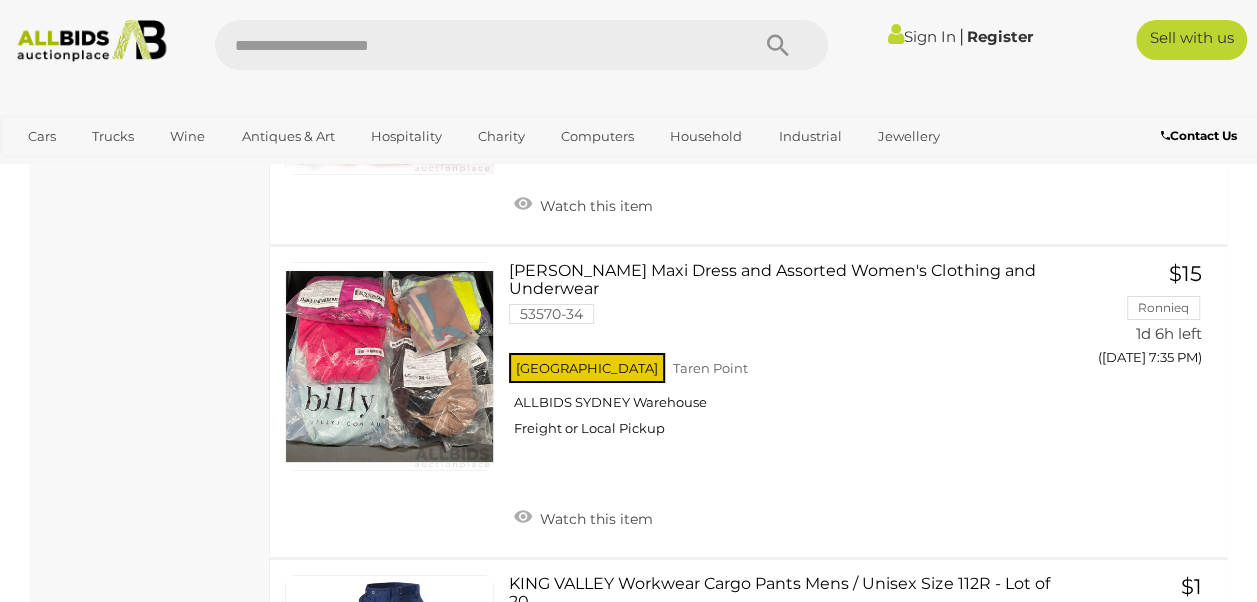 click at bounding box center (389, 70) 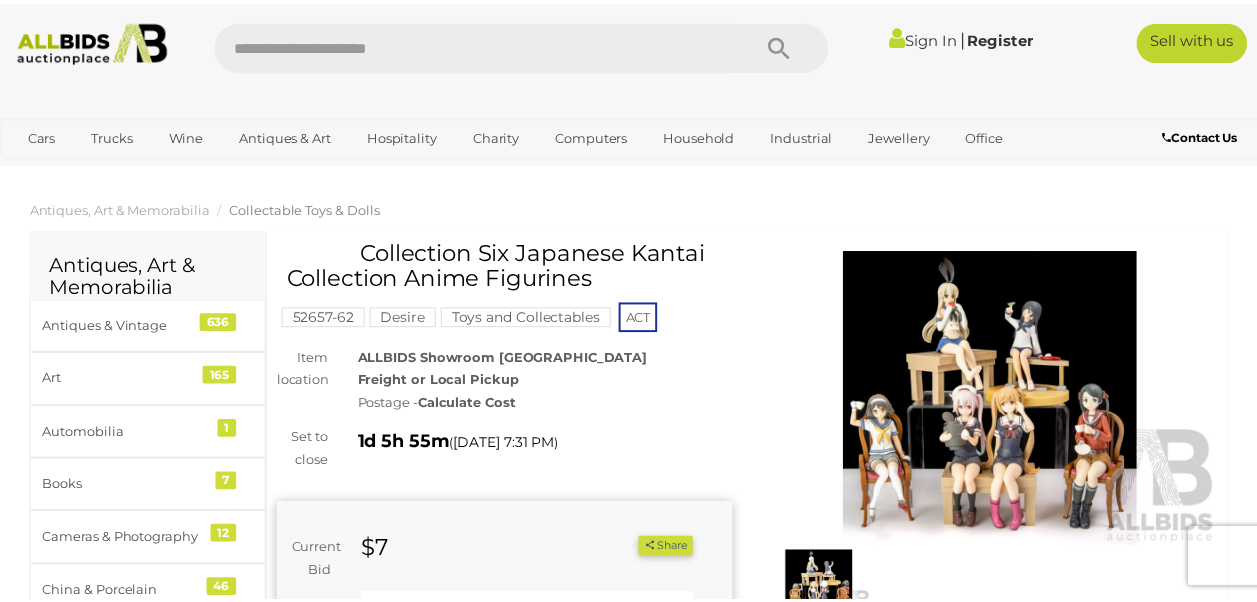 scroll, scrollTop: 0, scrollLeft: 0, axis: both 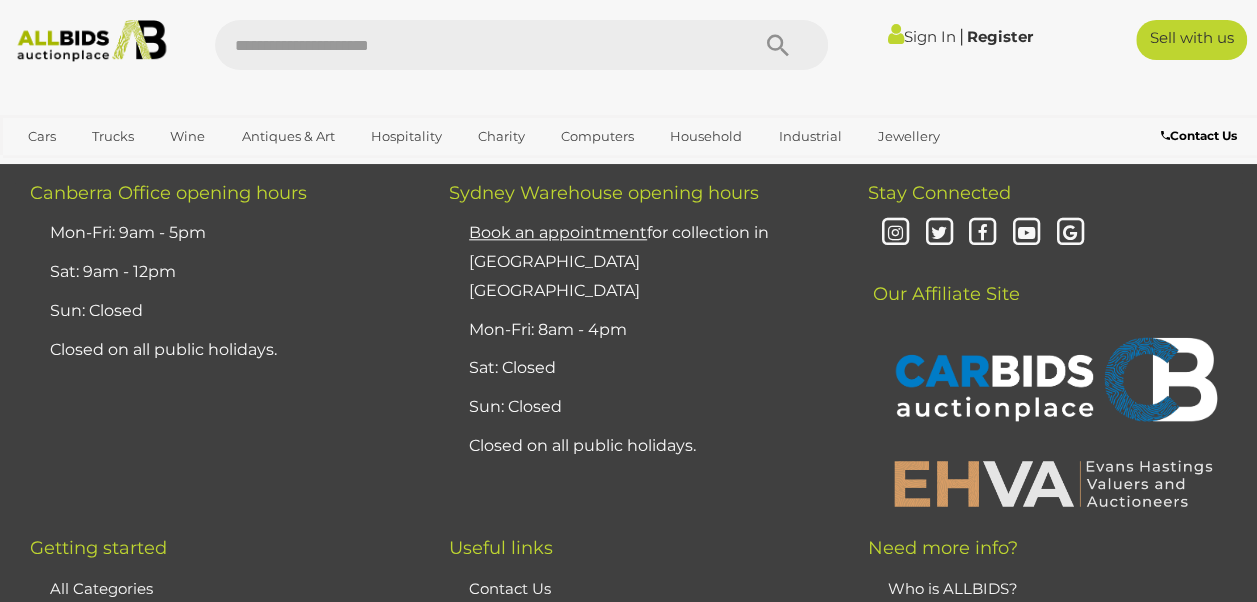 click on "2" at bounding box center [403, 3] 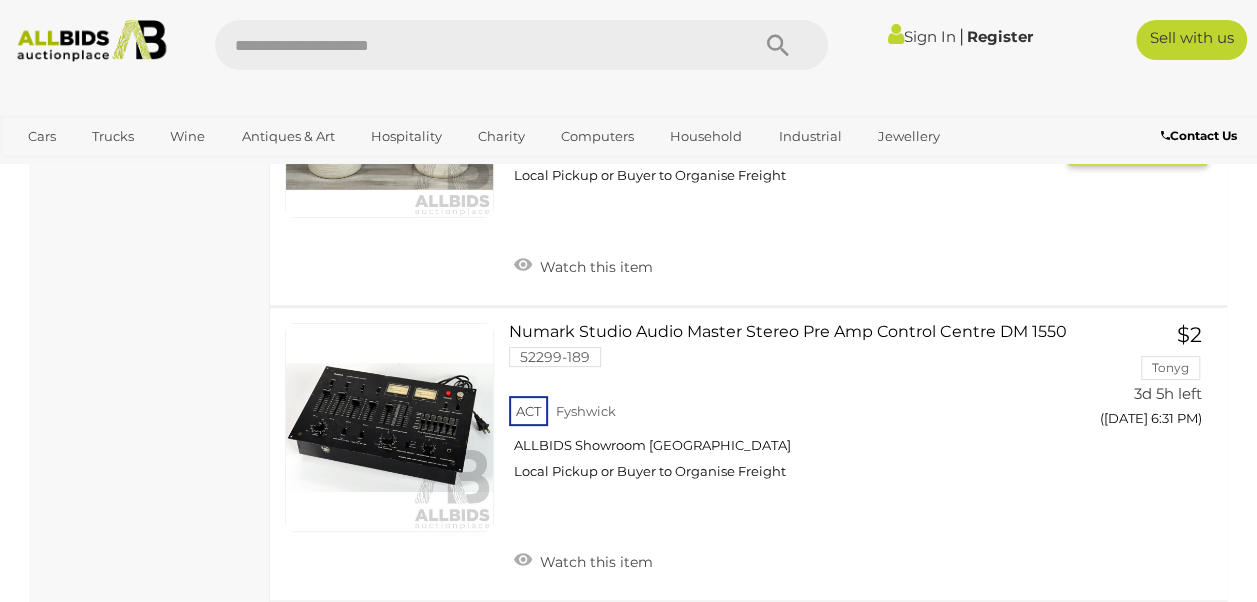 scroll, scrollTop: 15192, scrollLeft: 0, axis: vertical 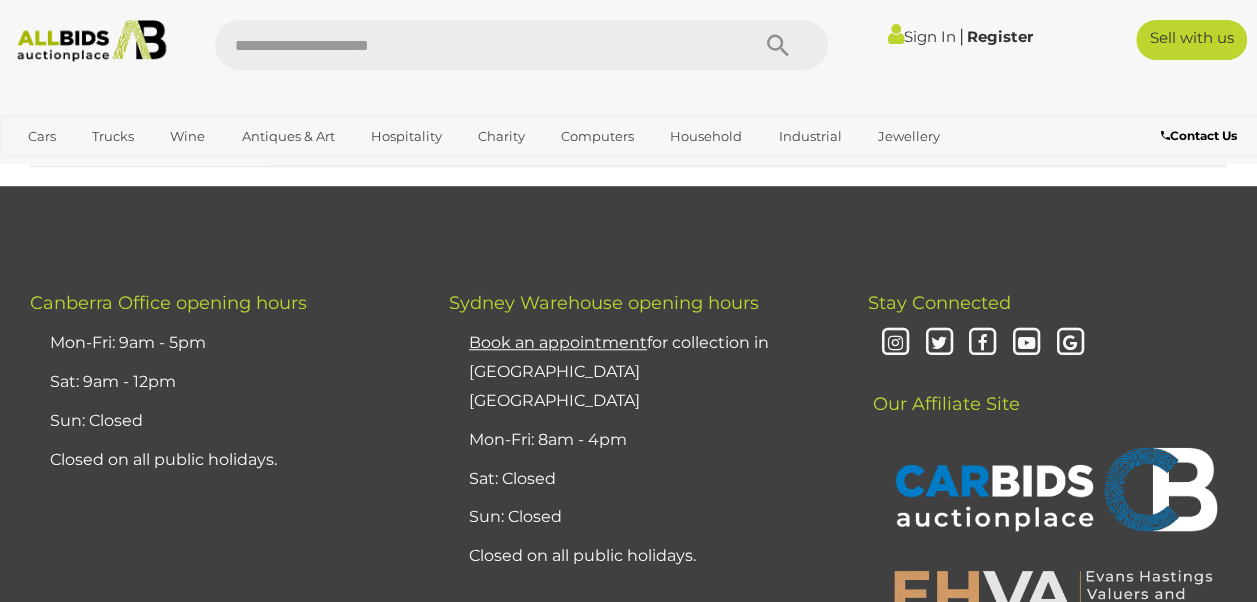 click on "3" at bounding box center [446, 113] 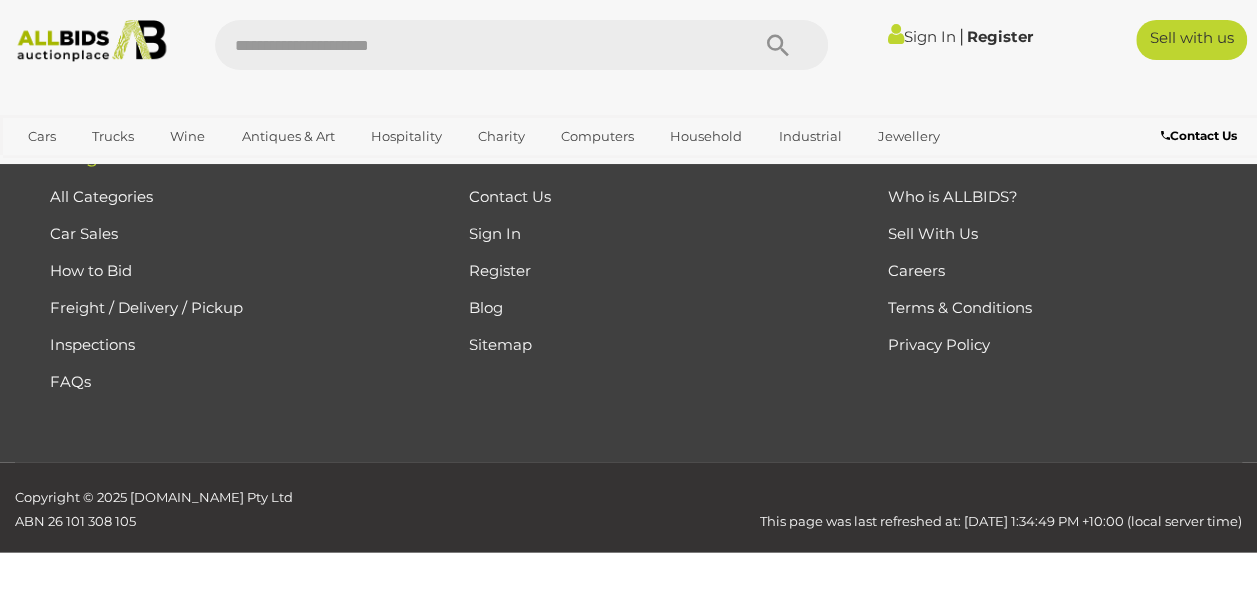 scroll, scrollTop: 292, scrollLeft: 0, axis: vertical 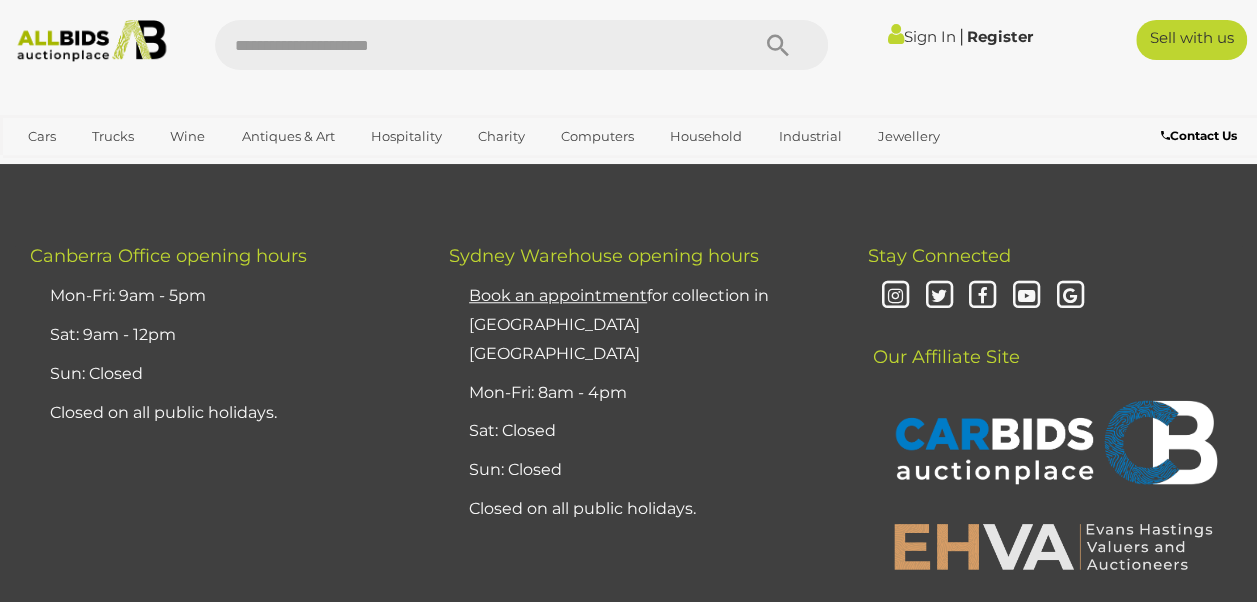click on "4" at bounding box center (489, 66) 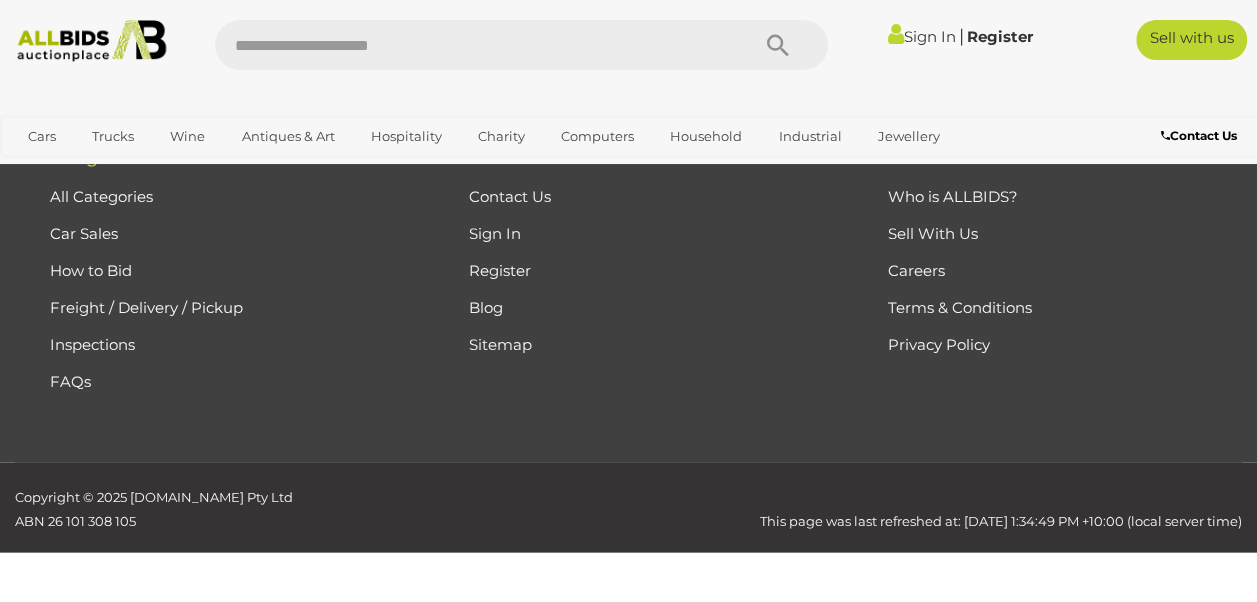 scroll, scrollTop: 292, scrollLeft: 0, axis: vertical 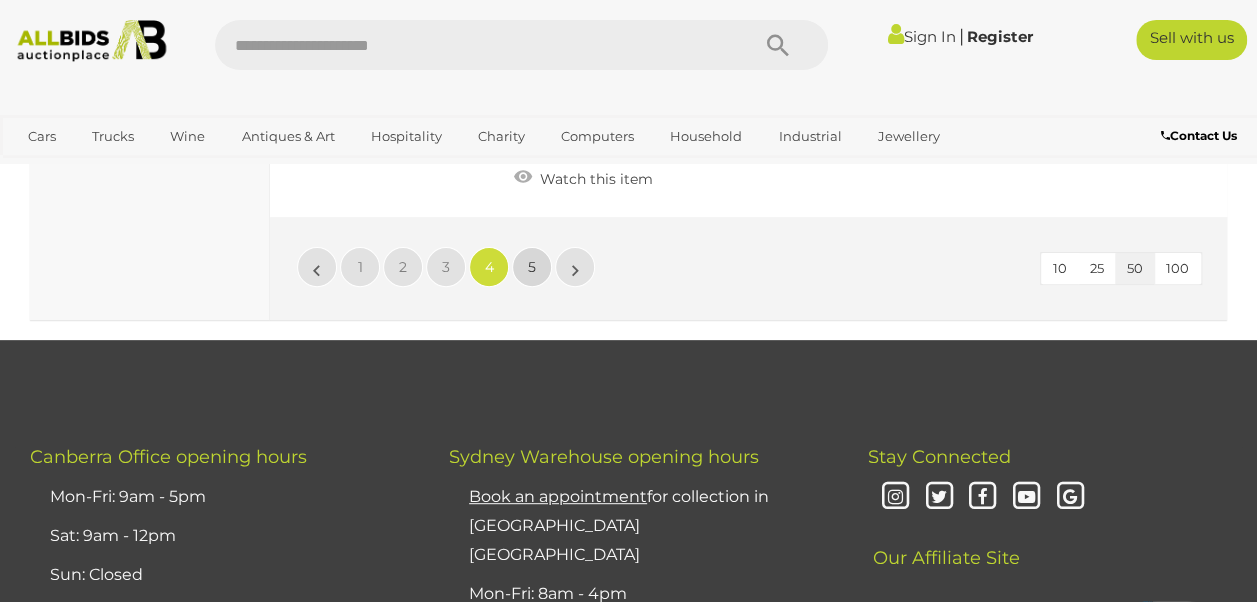 click on "5" at bounding box center [532, 267] 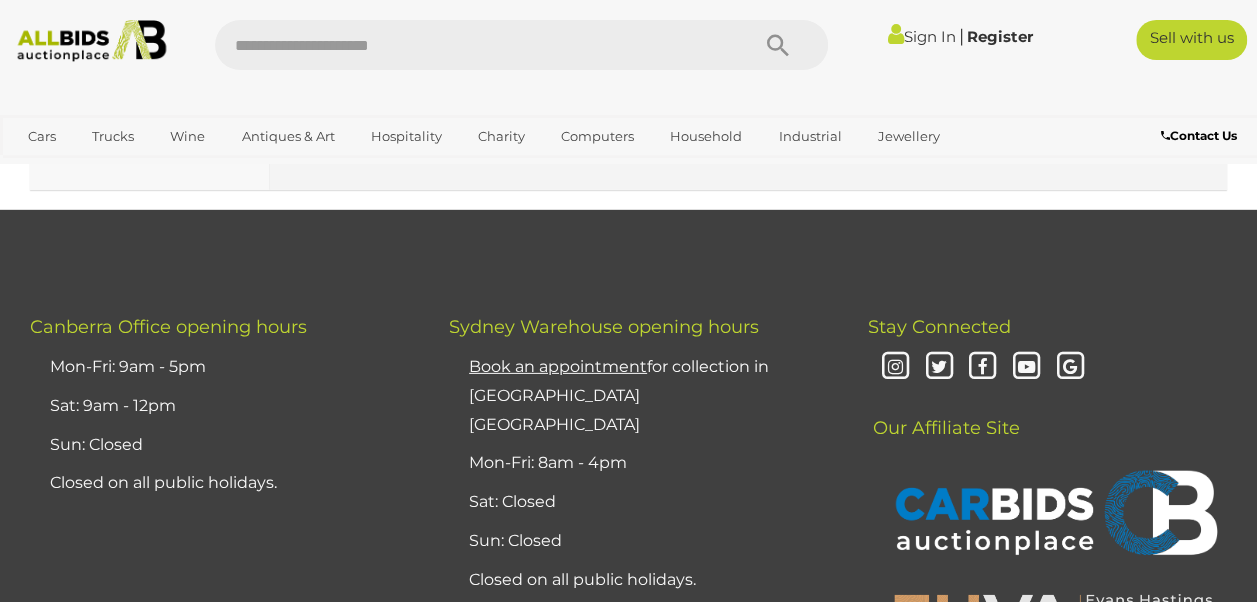 scroll, scrollTop: 6692, scrollLeft: 0, axis: vertical 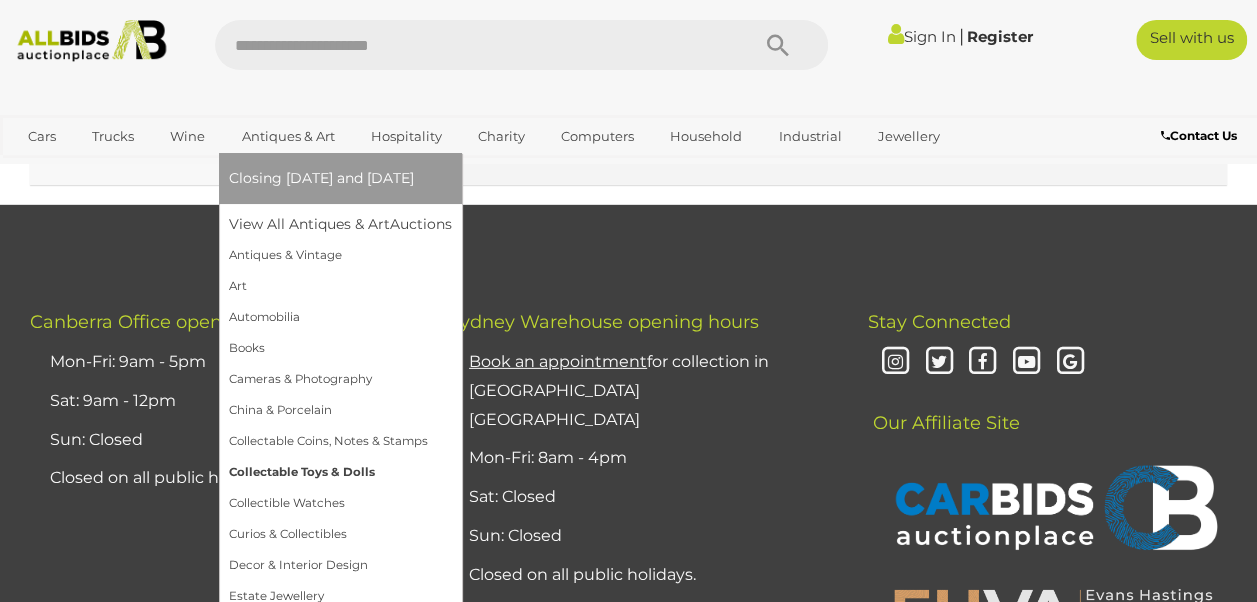 click on "Collectable Toys & Dolls" at bounding box center (340, 472) 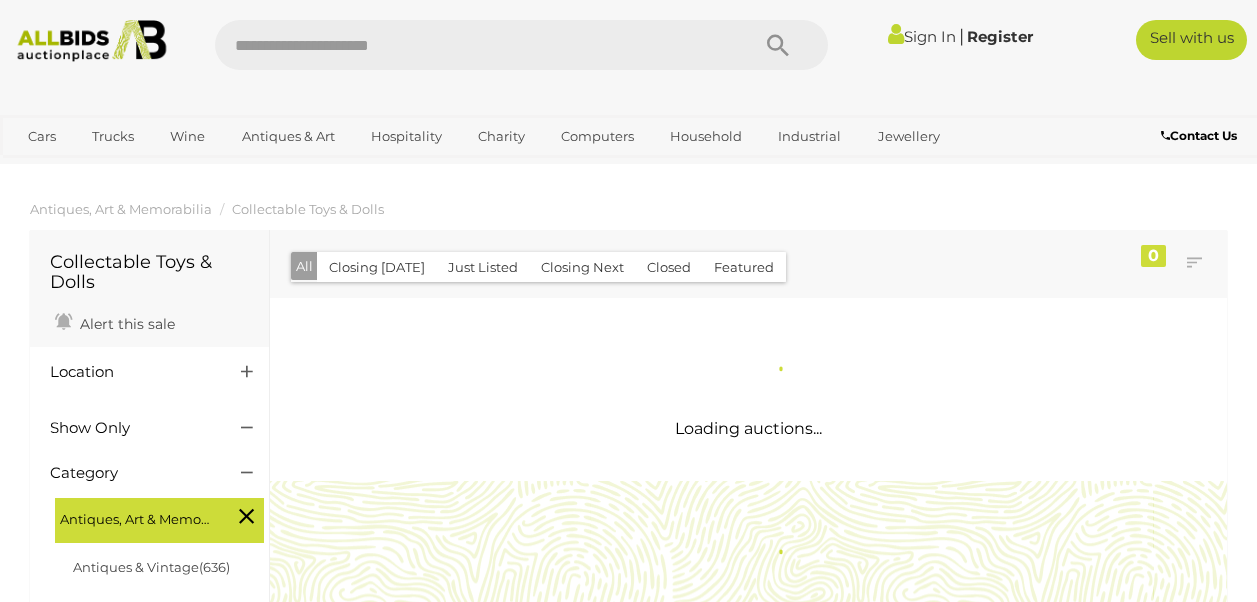 scroll, scrollTop: 0, scrollLeft: 0, axis: both 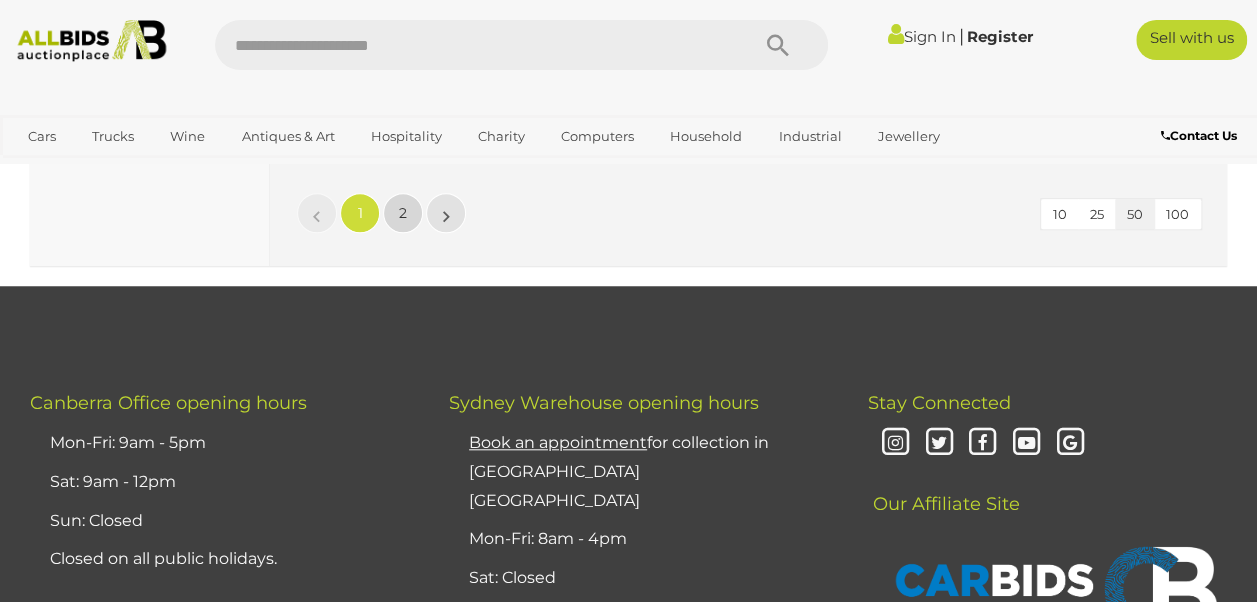 click on "2" at bounding box center [403, 213] 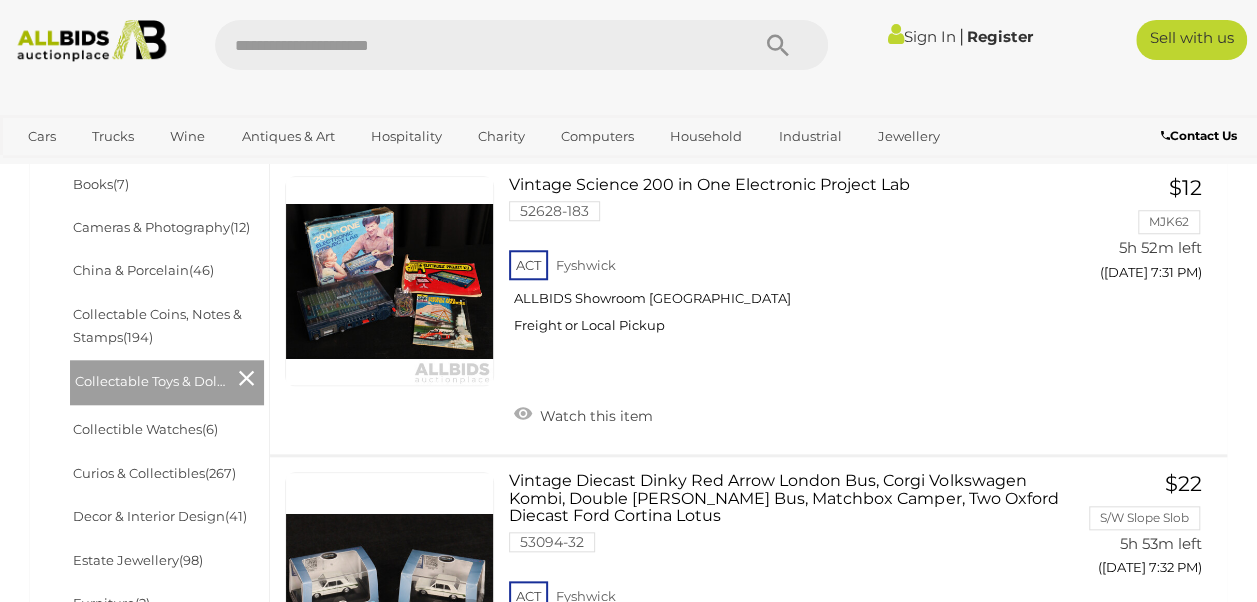 scroll, scrollTop: 0, scrollLeft: 0, axis: both 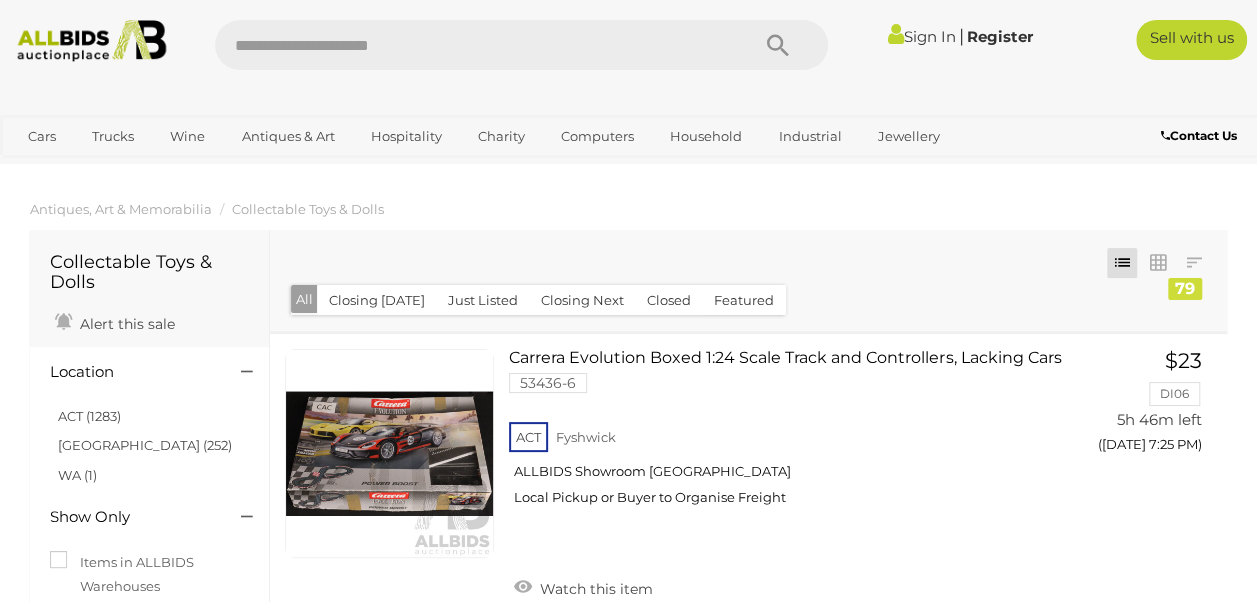 click on "Closed" at bounding box center [669, 300] 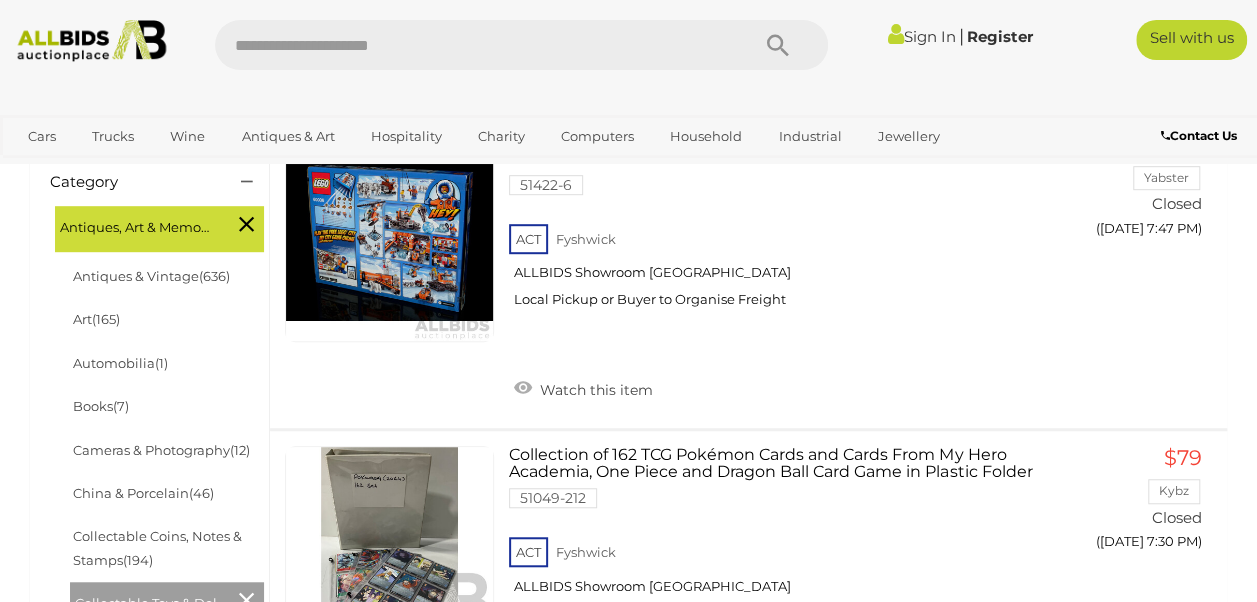 scroll, scrollTop: 0, scrollLeft: 0, axis: both 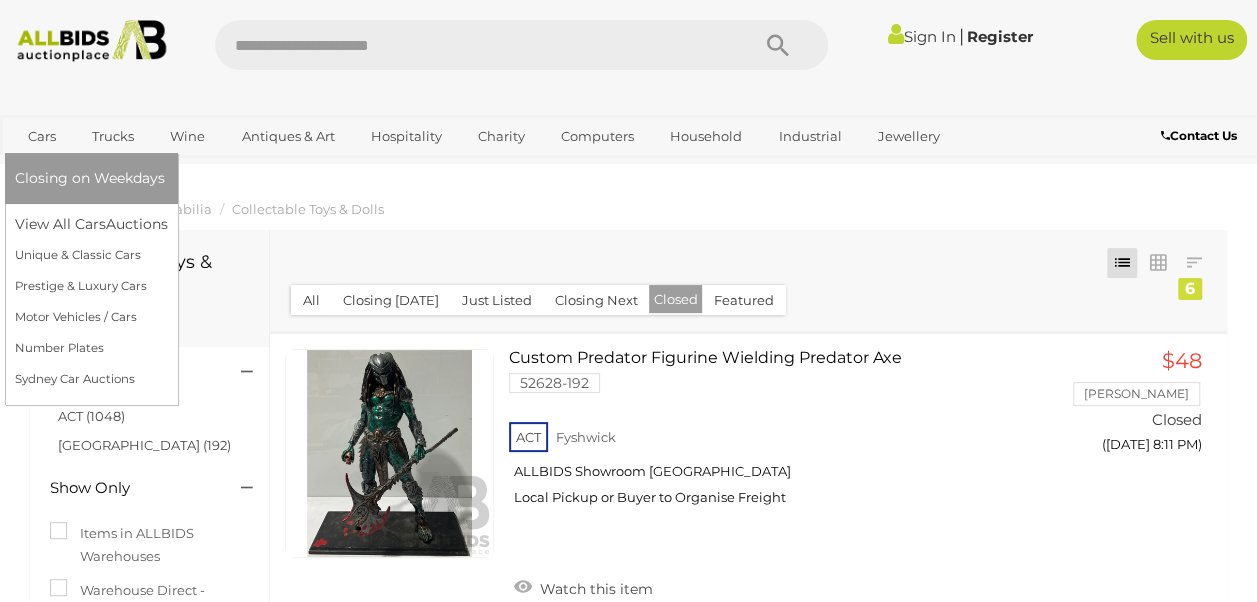 click on "Cars" at bounding box center [42, 136] 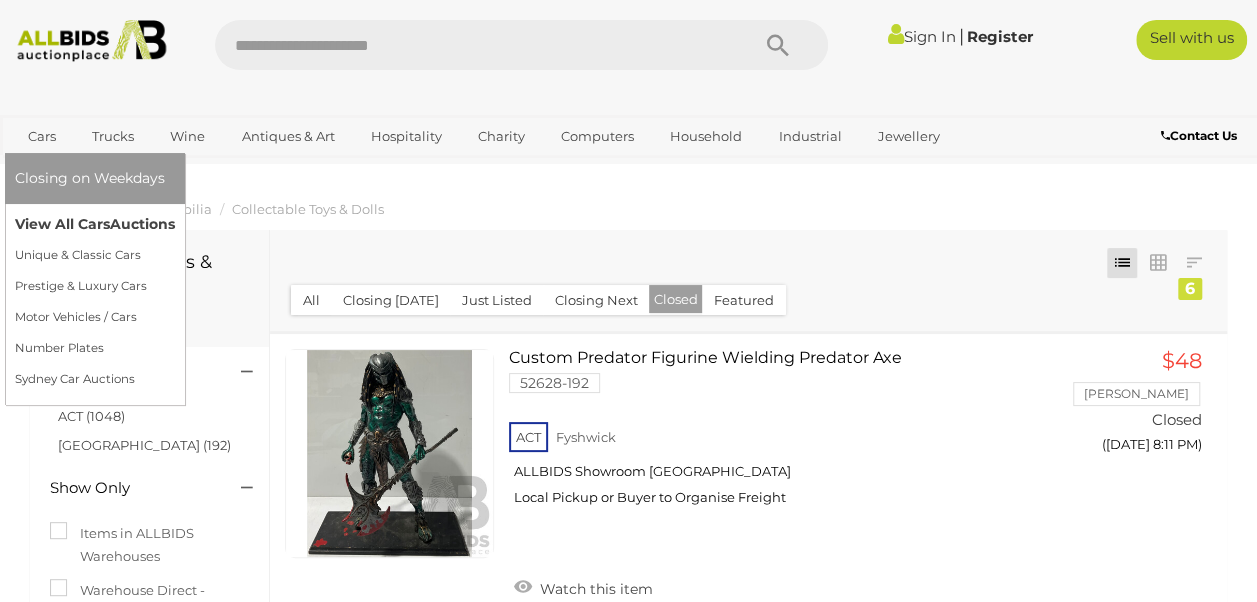 click on "View All Cars  Auctions" at bounding box center (95, 224) 